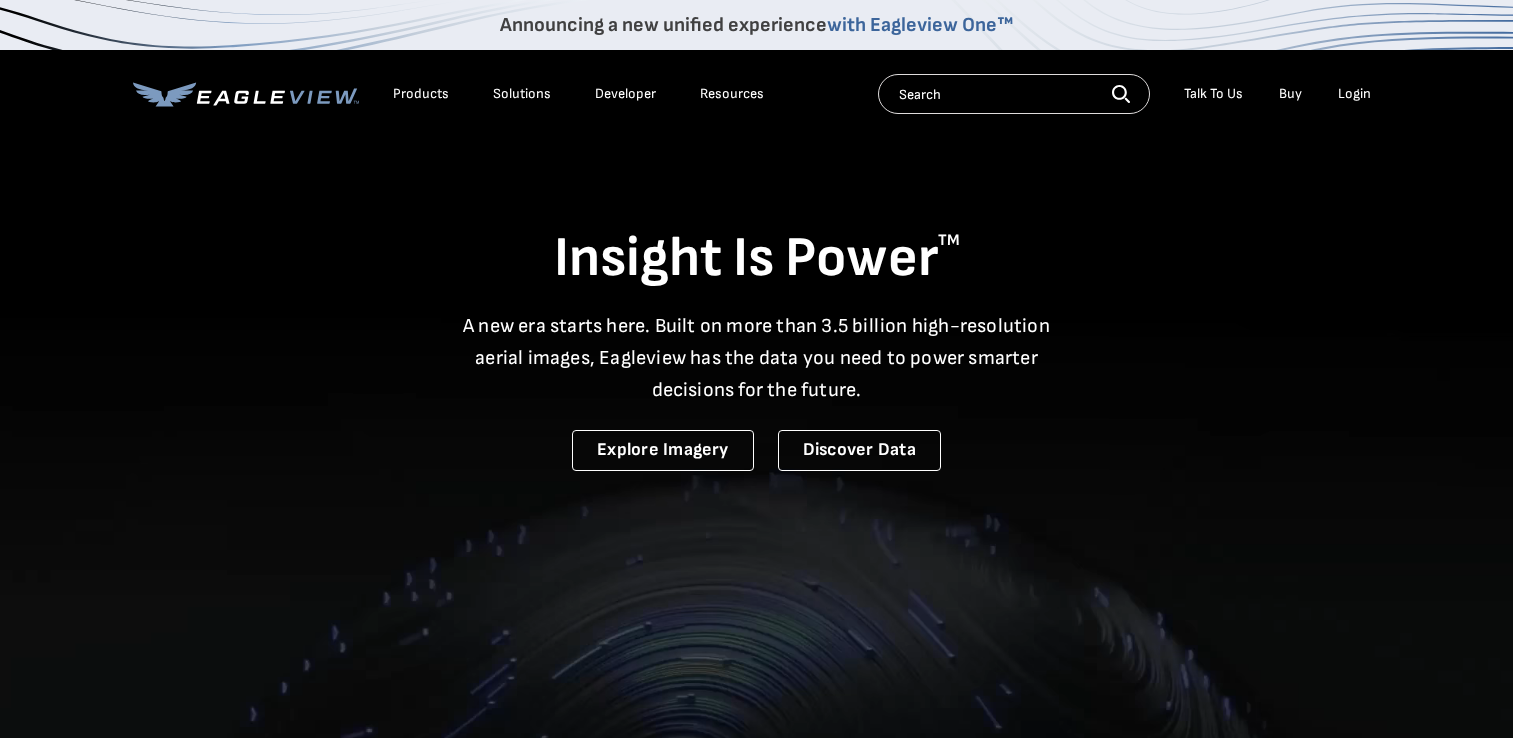 scroll, scrollTop: 0, scrollLeft: 0, axis: both 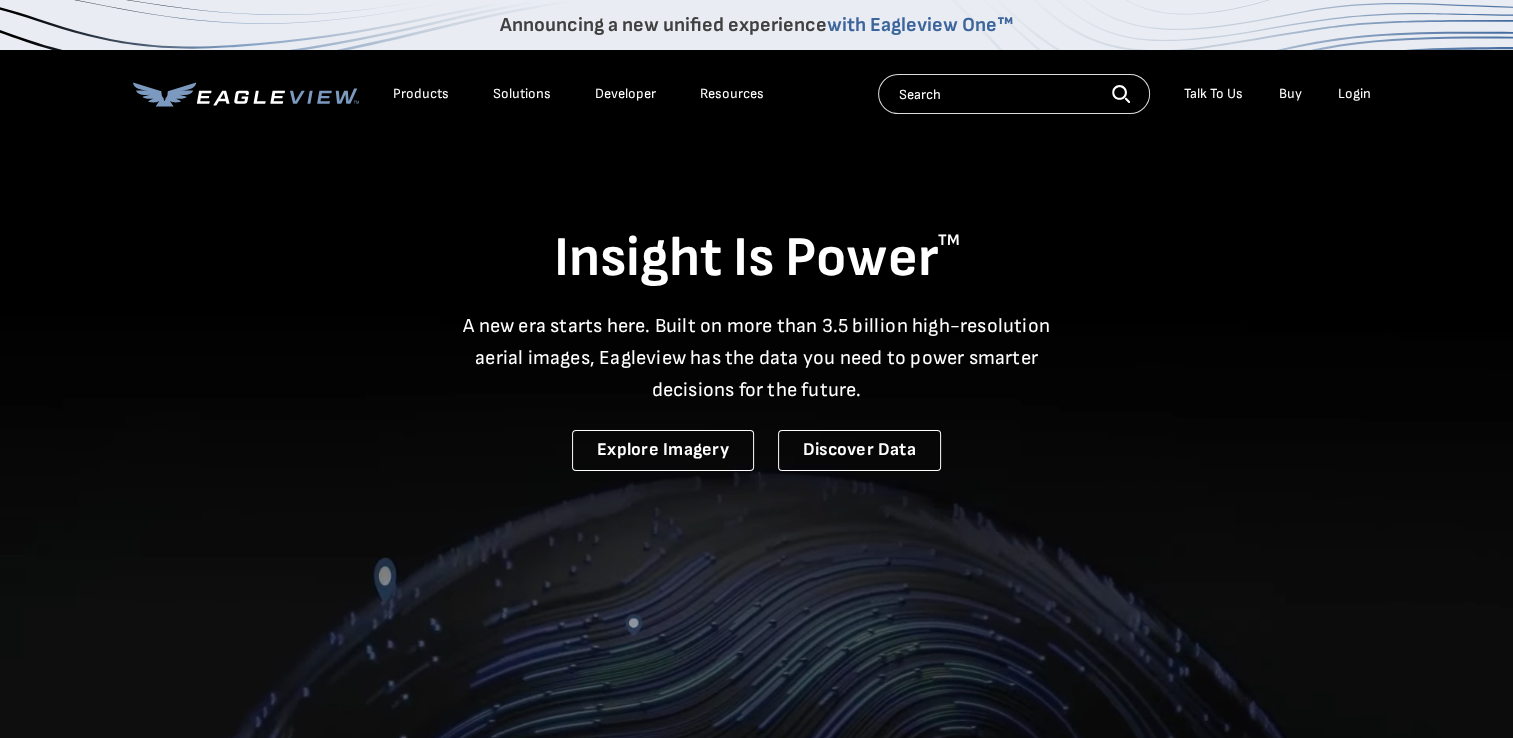 click on "Login" at bounding box center (1354, 94) 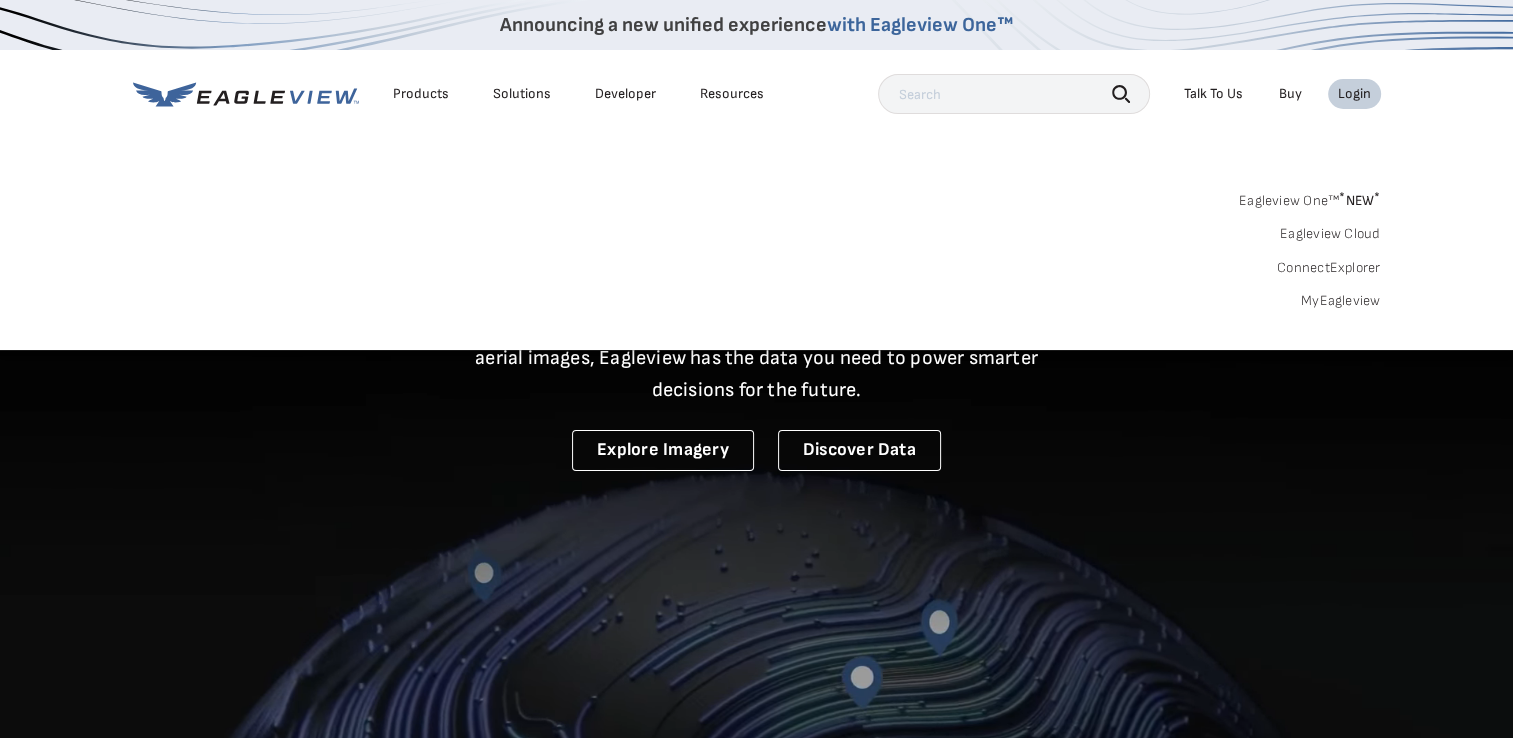 click on "MyEagleview" at bounding box center (1341, 301) 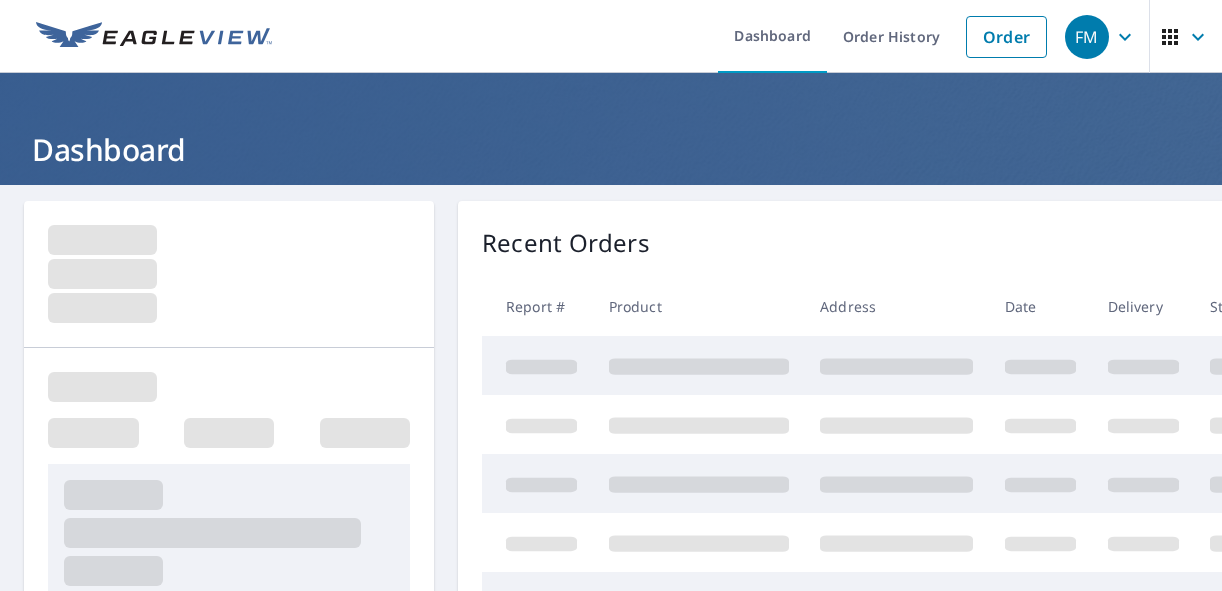 scroll, scrollTop: 0, scrollLeft: 0, axis: both 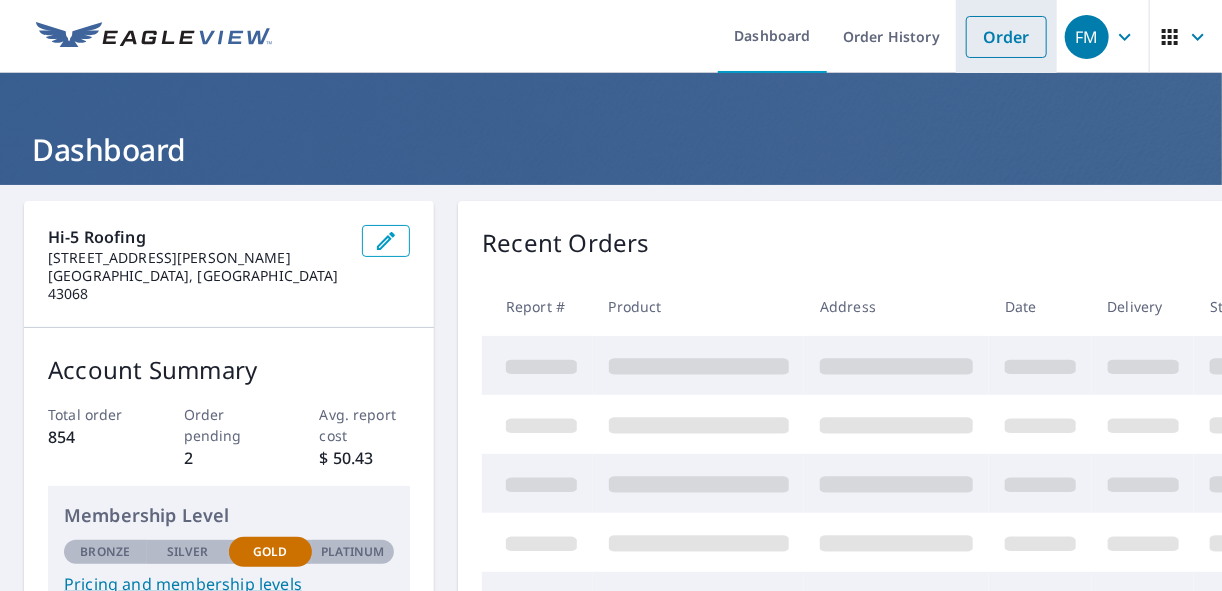 click on "Order" at bounding box center [1006, 37] 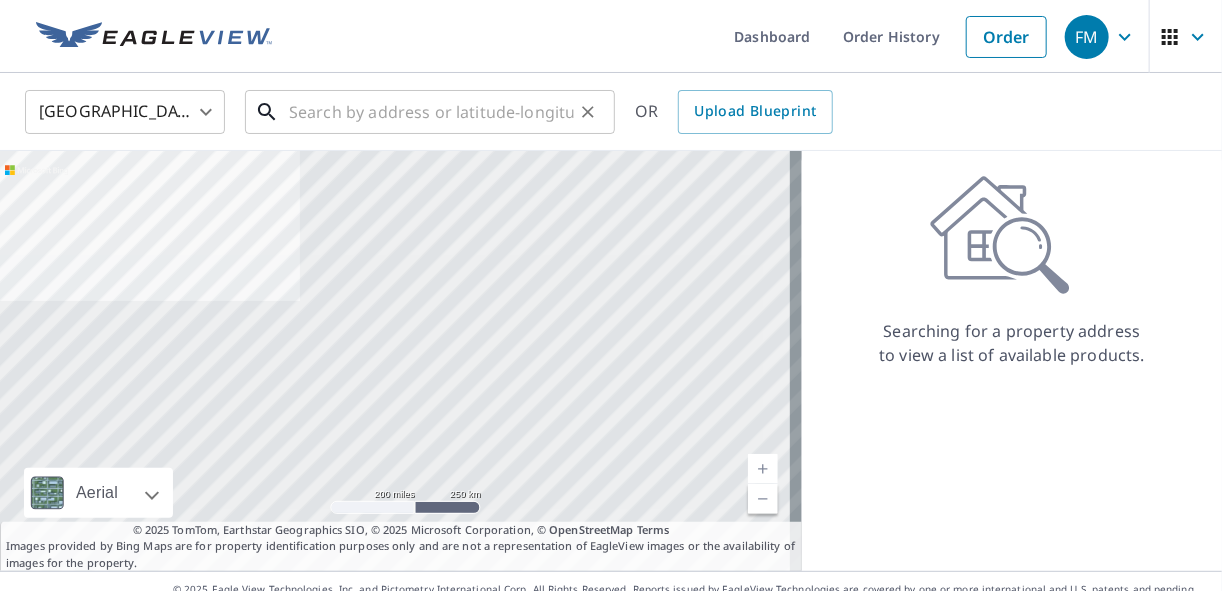 click at bounding box center (431, 112) 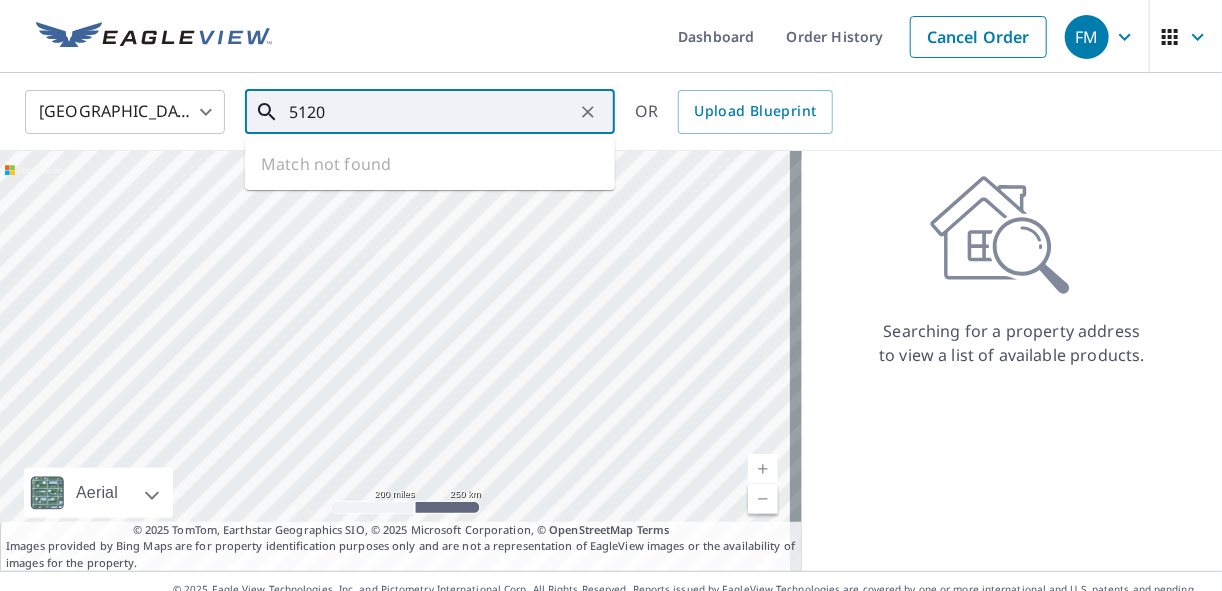 type on "5120" 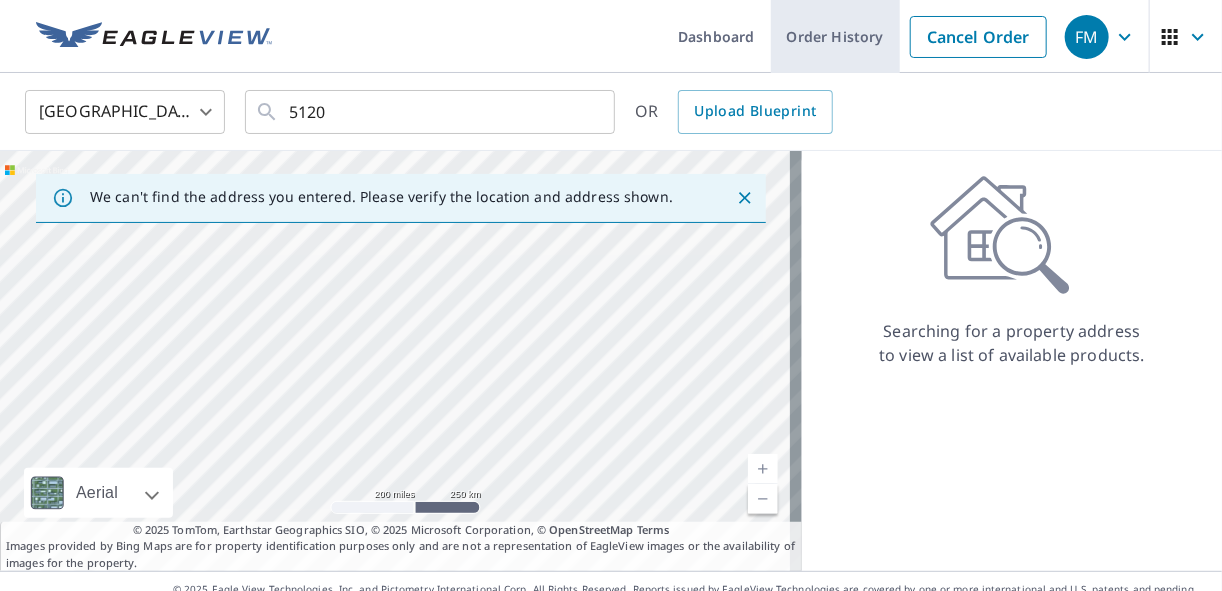 click on "Order History" at bounding box center [835, 36] 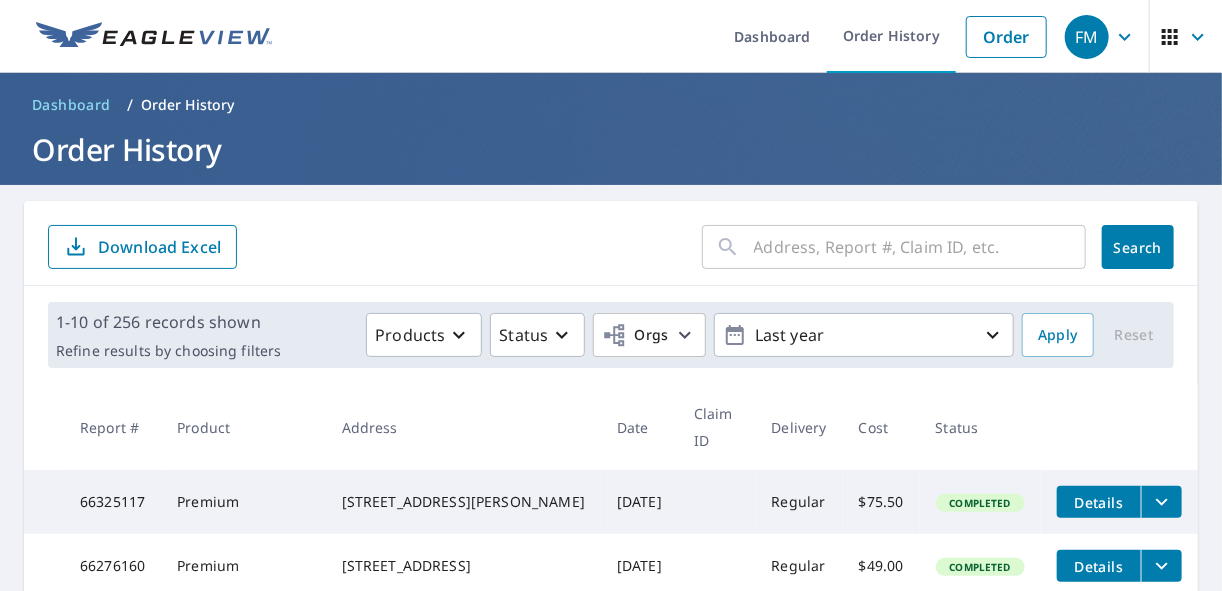click at bounding box center (920, 247) 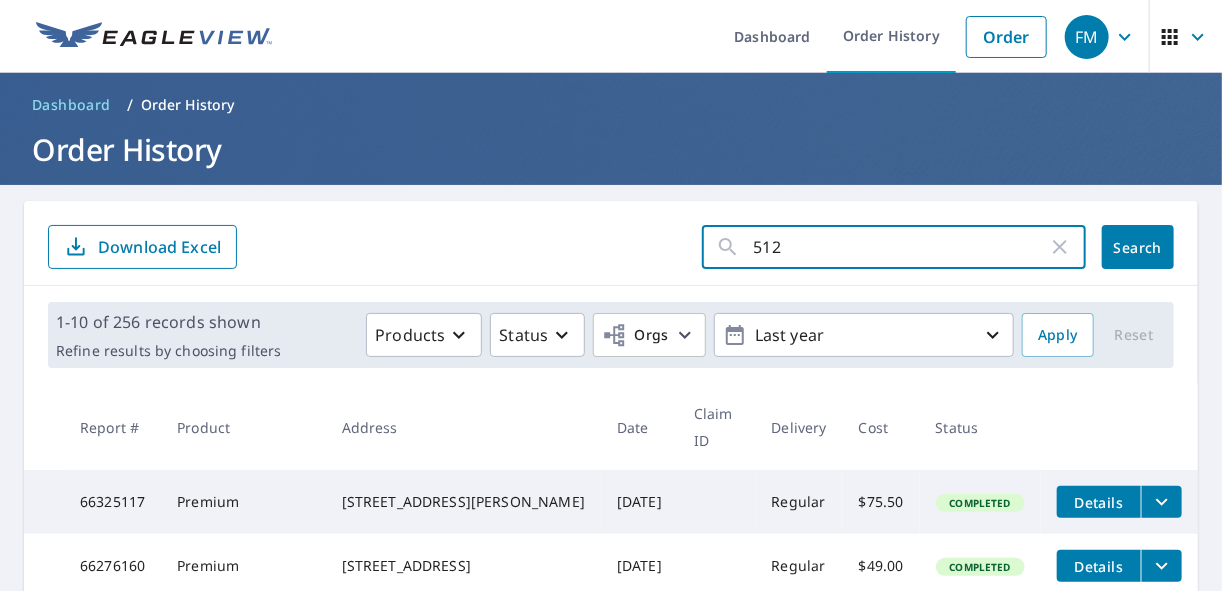 type on "5120" 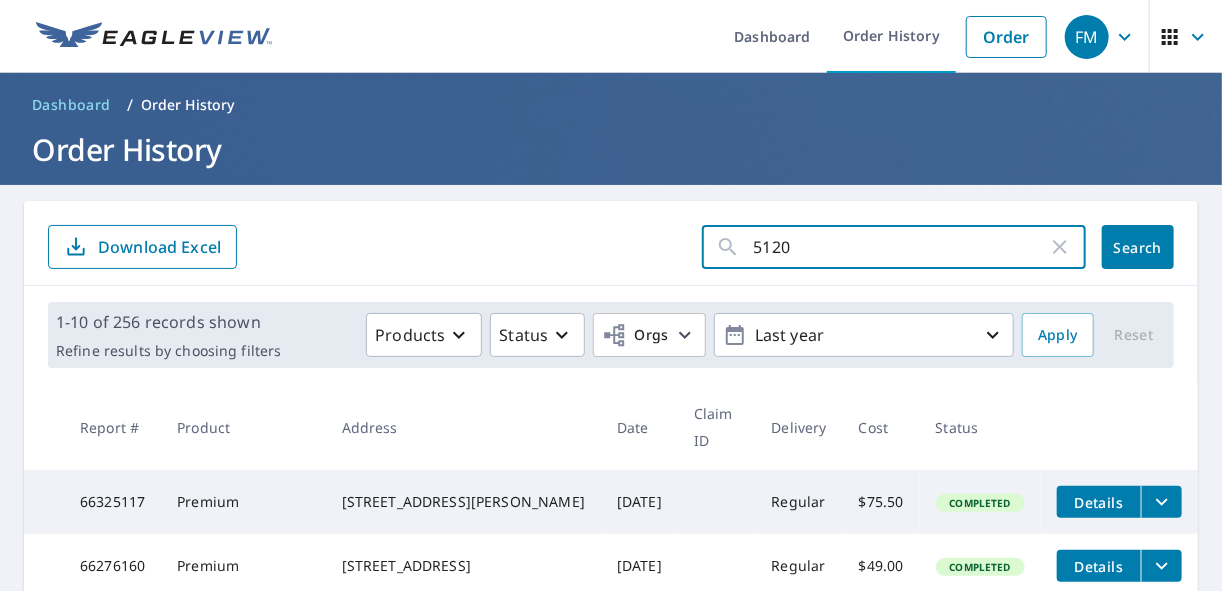 click on "Search" 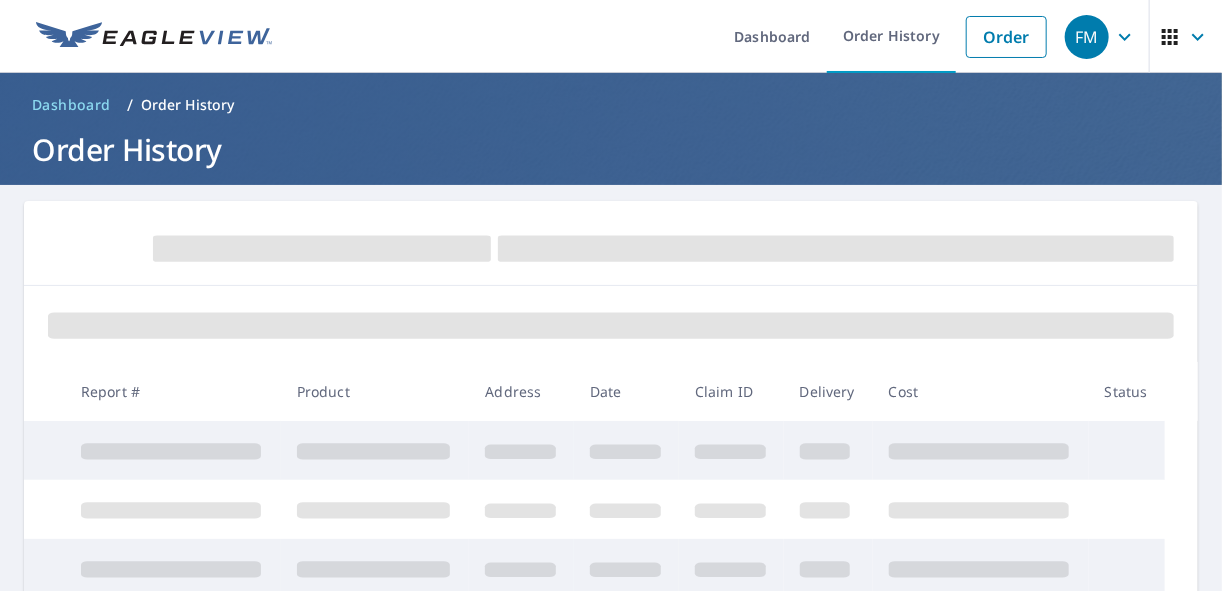 drag, startPoint x: 780, startPoint y: 258, endPoint x: 1215, endPoint y: 203, distance: 438.46323 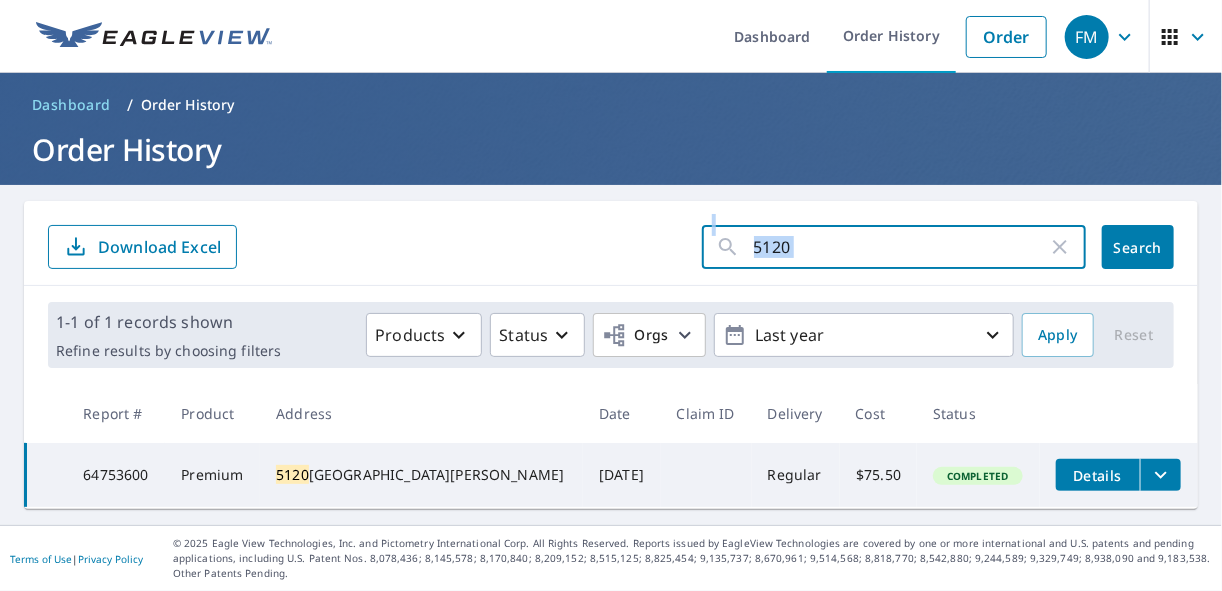 click on "5120" at bounding box center [901, 247] 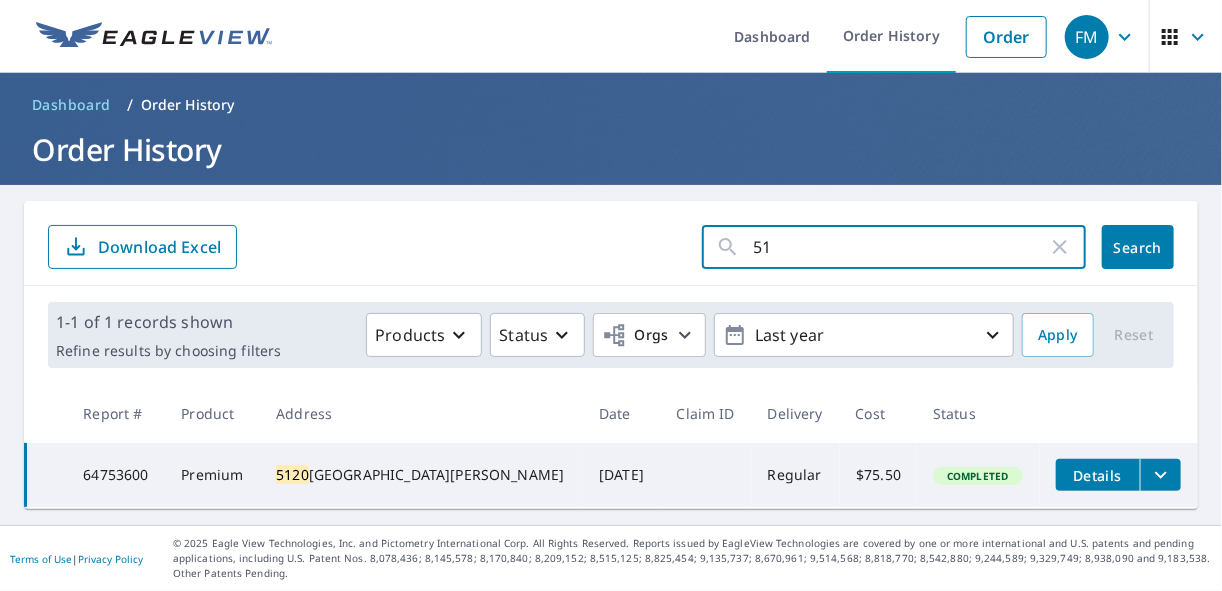 type on "5" 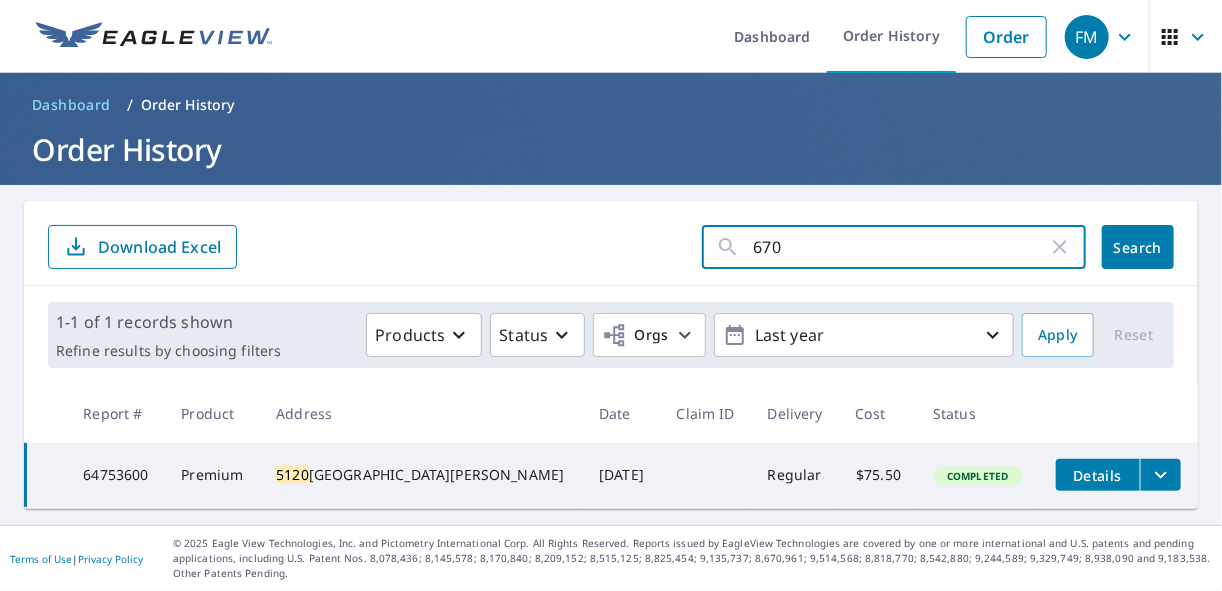 type on "6709" 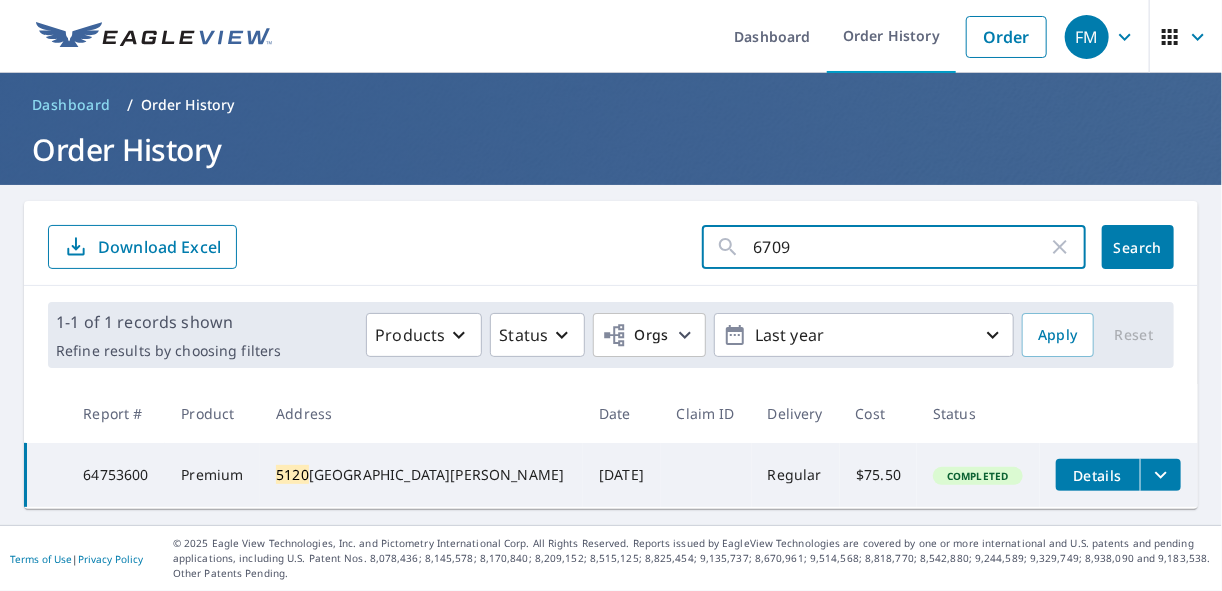 click on "Search" 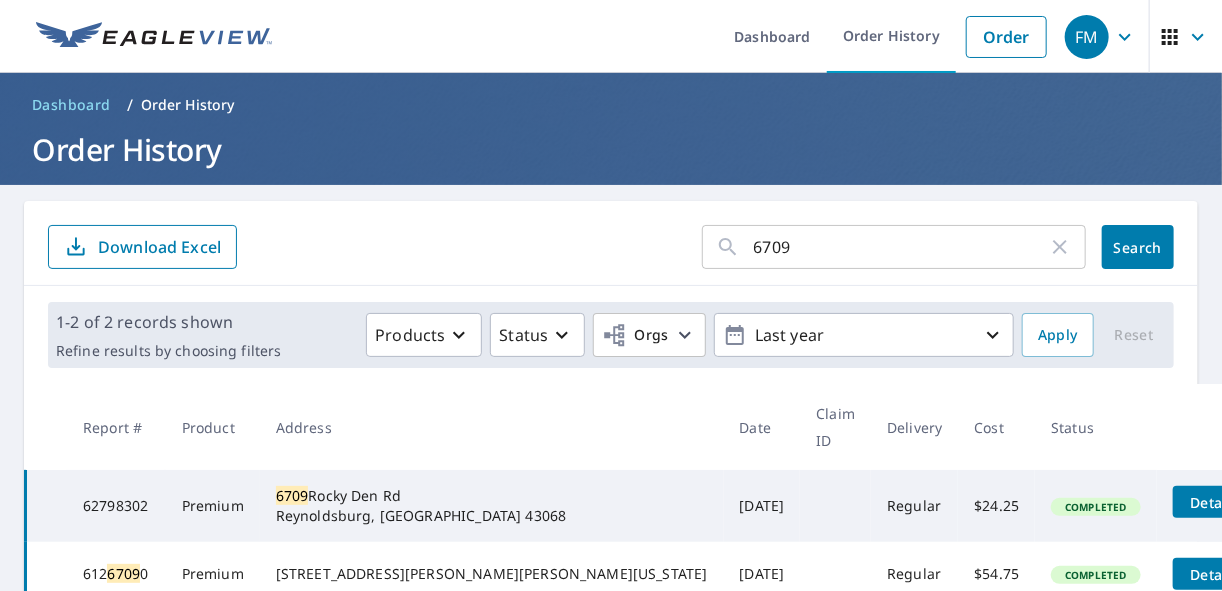 click on "6709 ​ Search Download Excel" at bounding box center (611, 247) 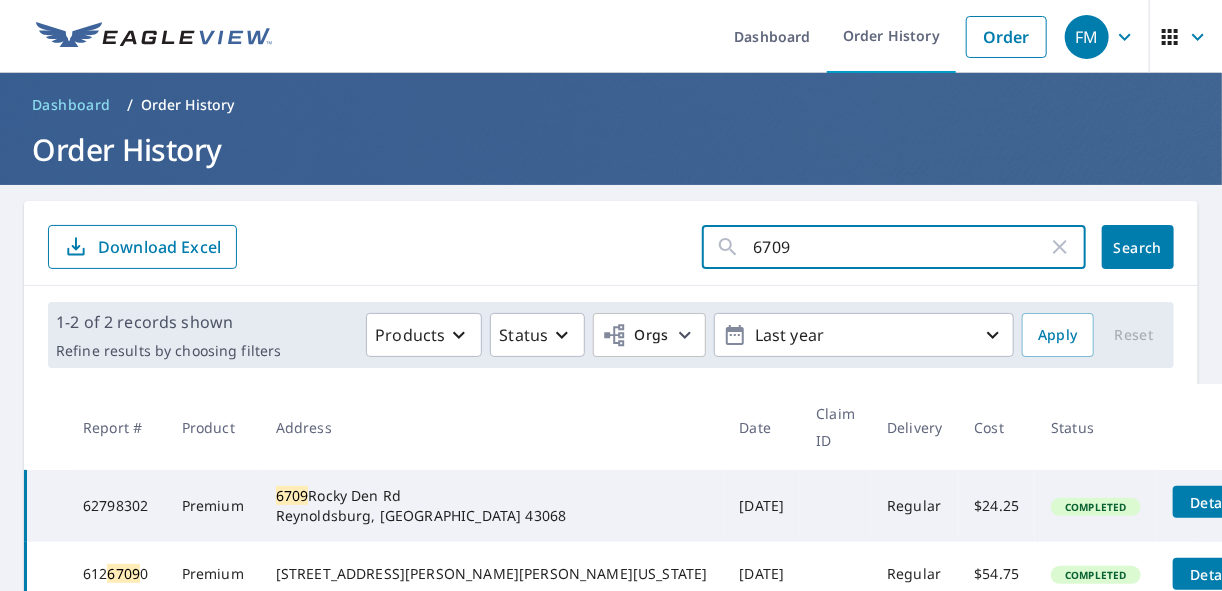 drag, startPoint x: 810, startPoint y: 235, endPoint x: 704, endPoint y: 284, distance: 116.777565 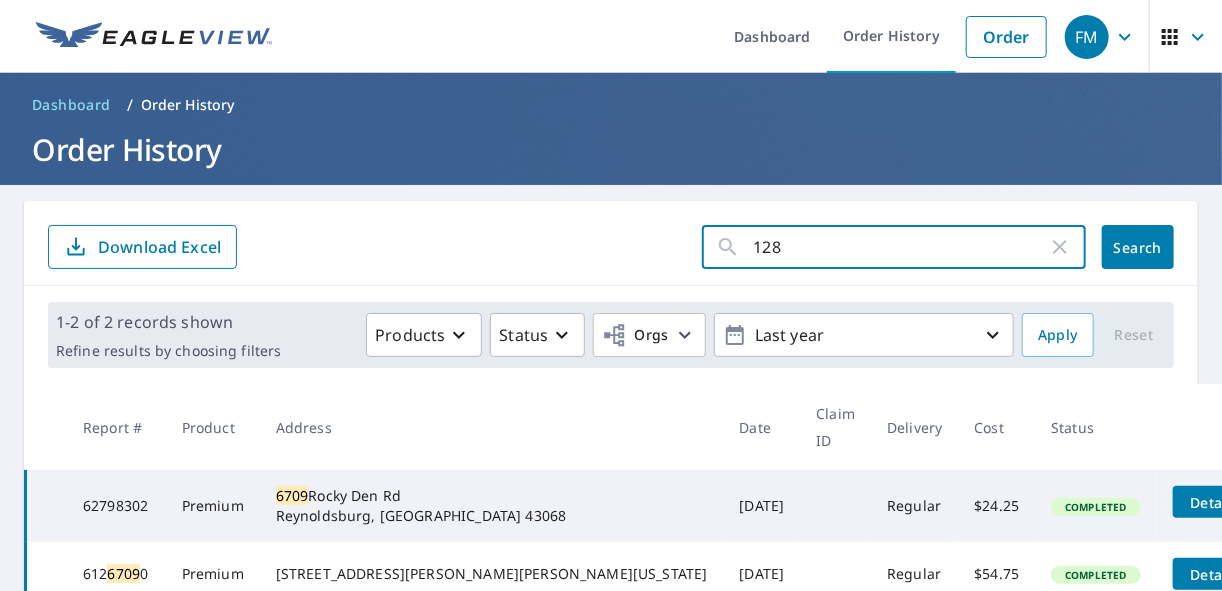 type on "1283" 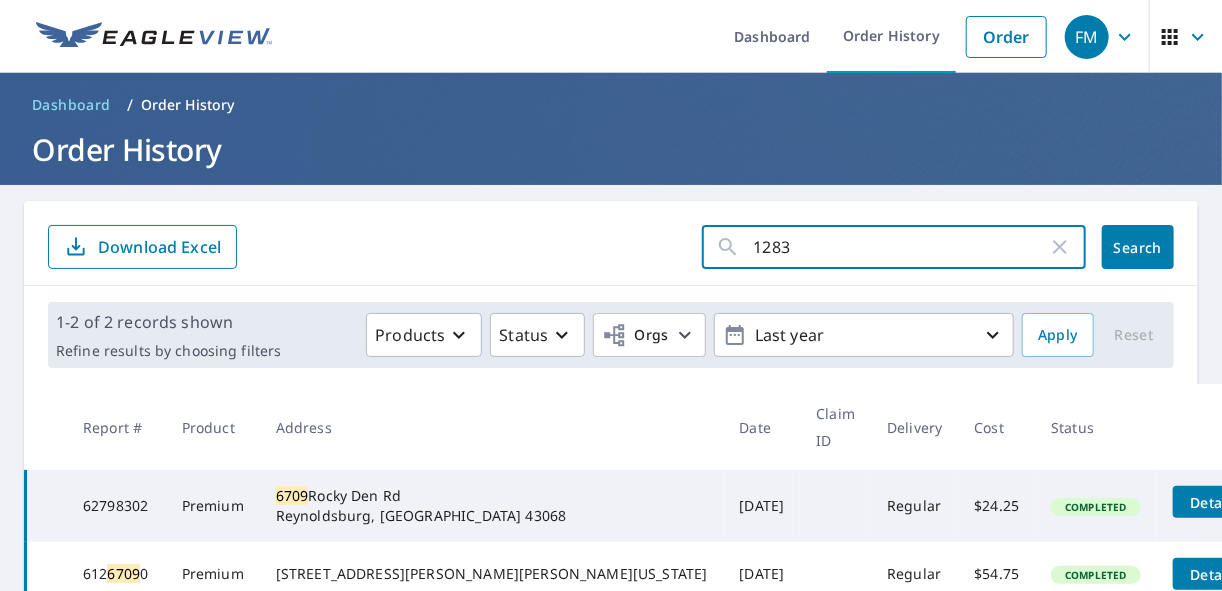 click on "Search" 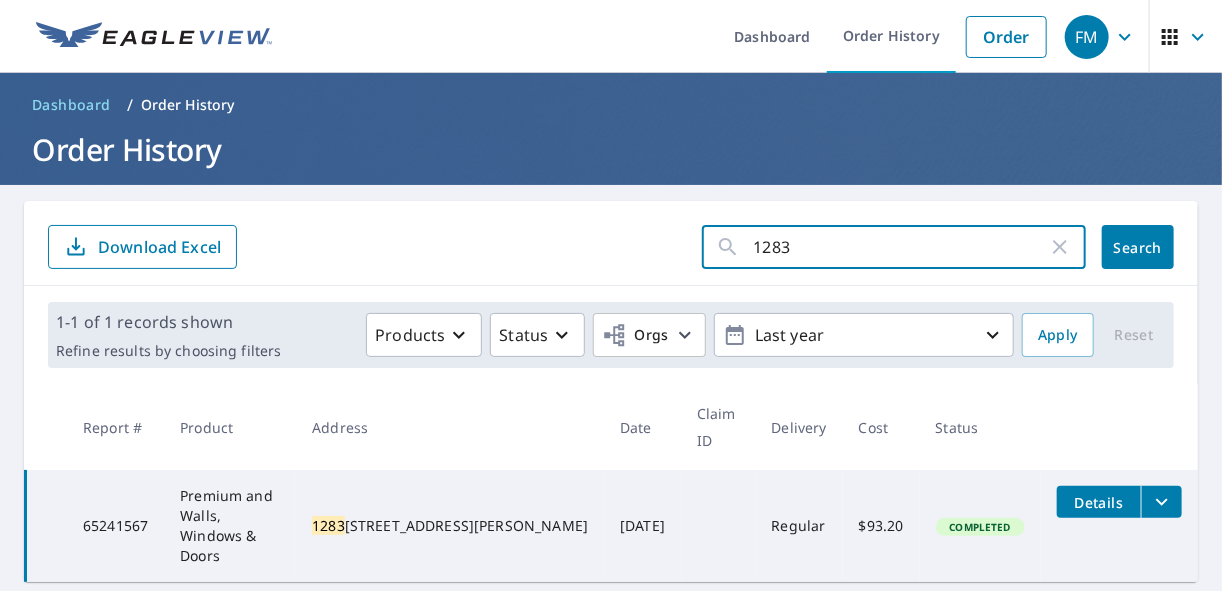 drag, startPoint x: 851, startPoint y: 246, endPoint x: 670, endPoint y: 223, distance: 182.45547 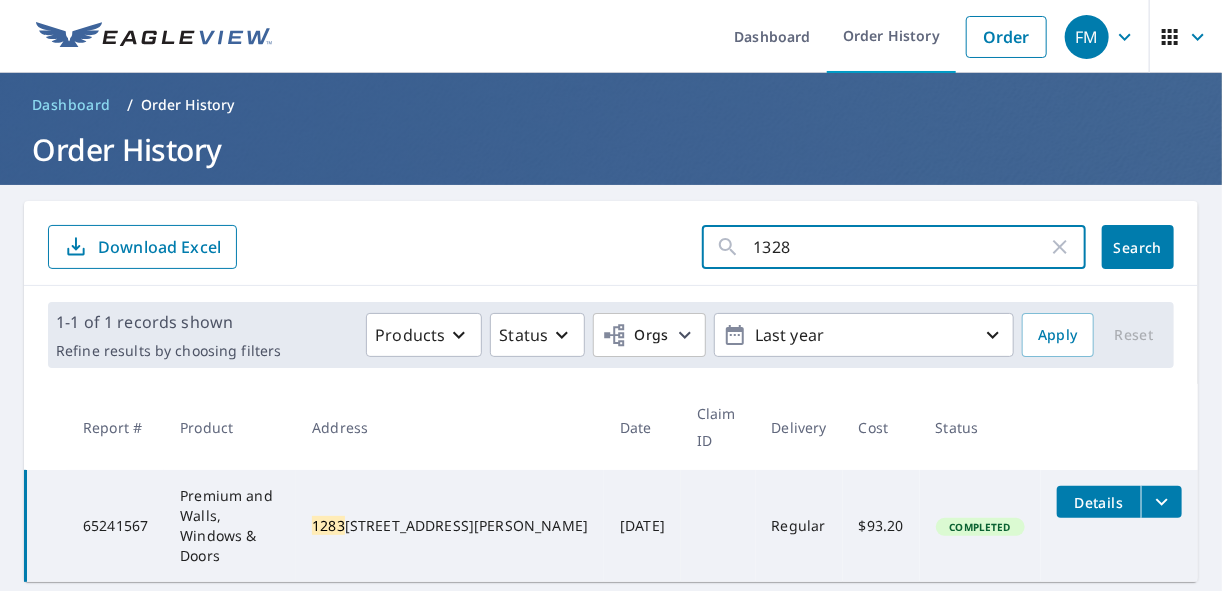 type on "13283" 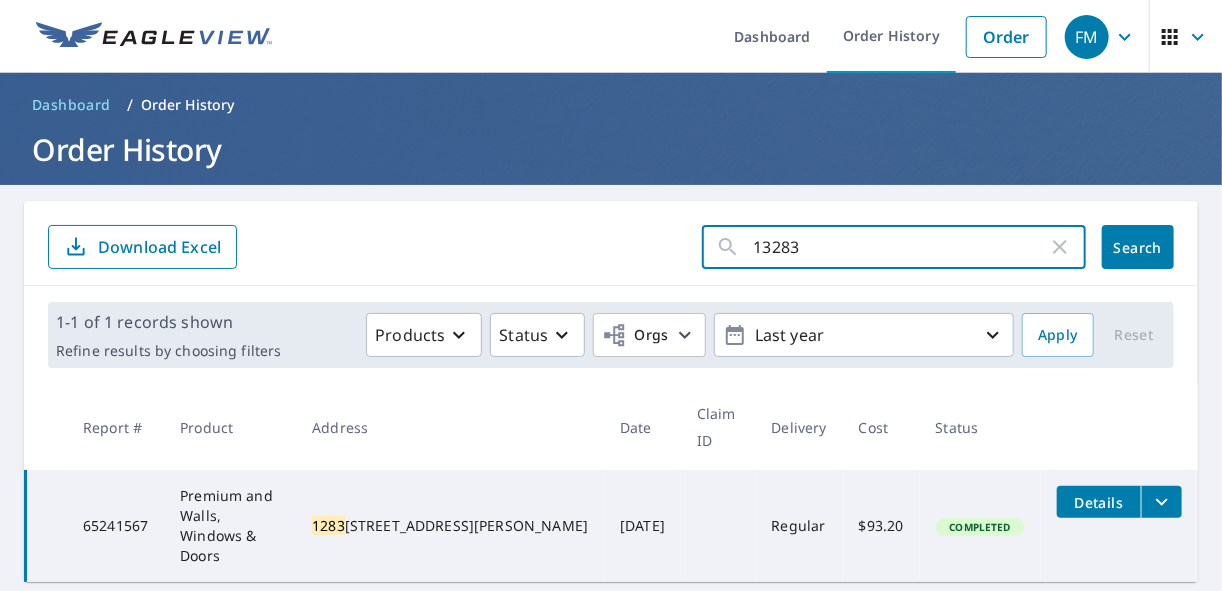 click on "Search" 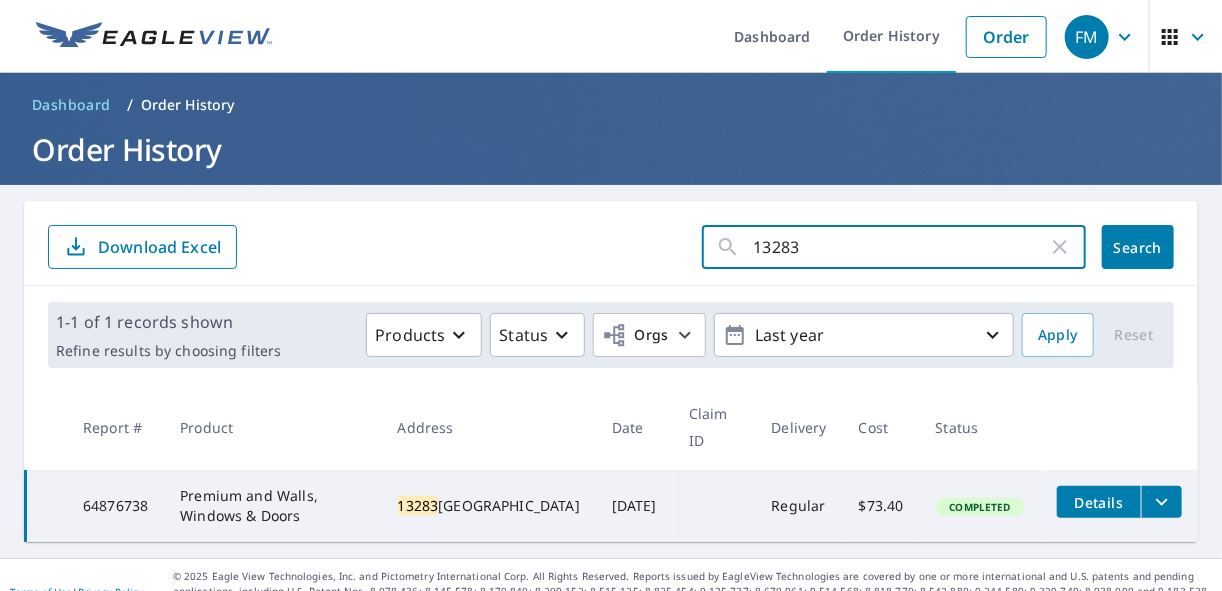 drag, startPoint x: 752, startPoint y: 259, endPoint x: 622, endPoint y: 256, distance: 130.0346 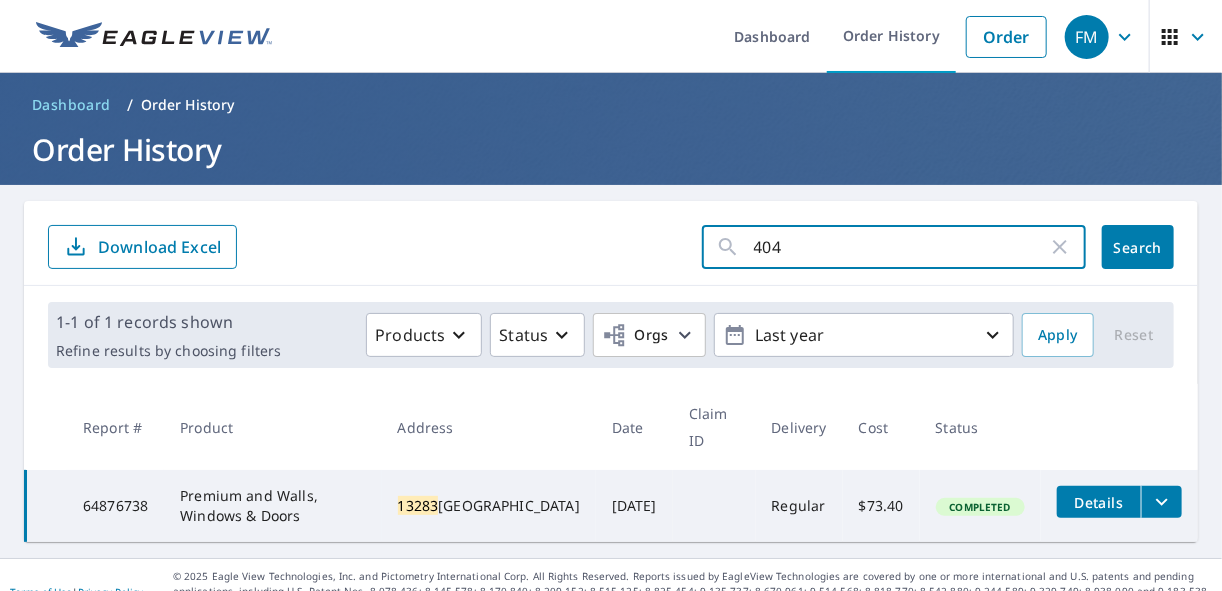 type on "4040" 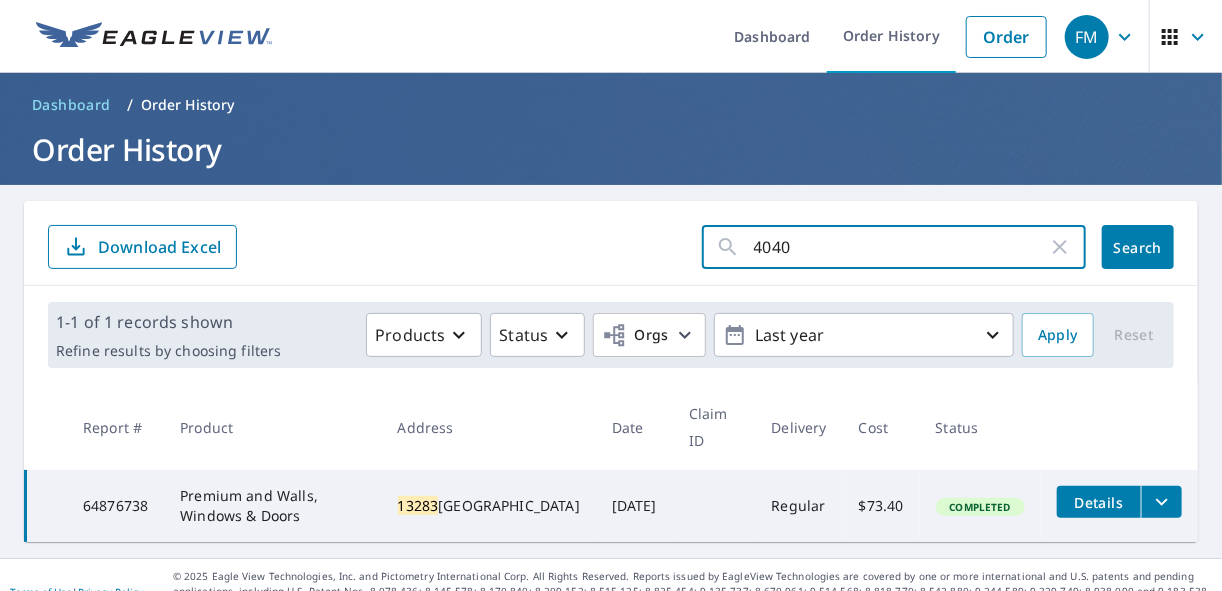 click on "Search" 